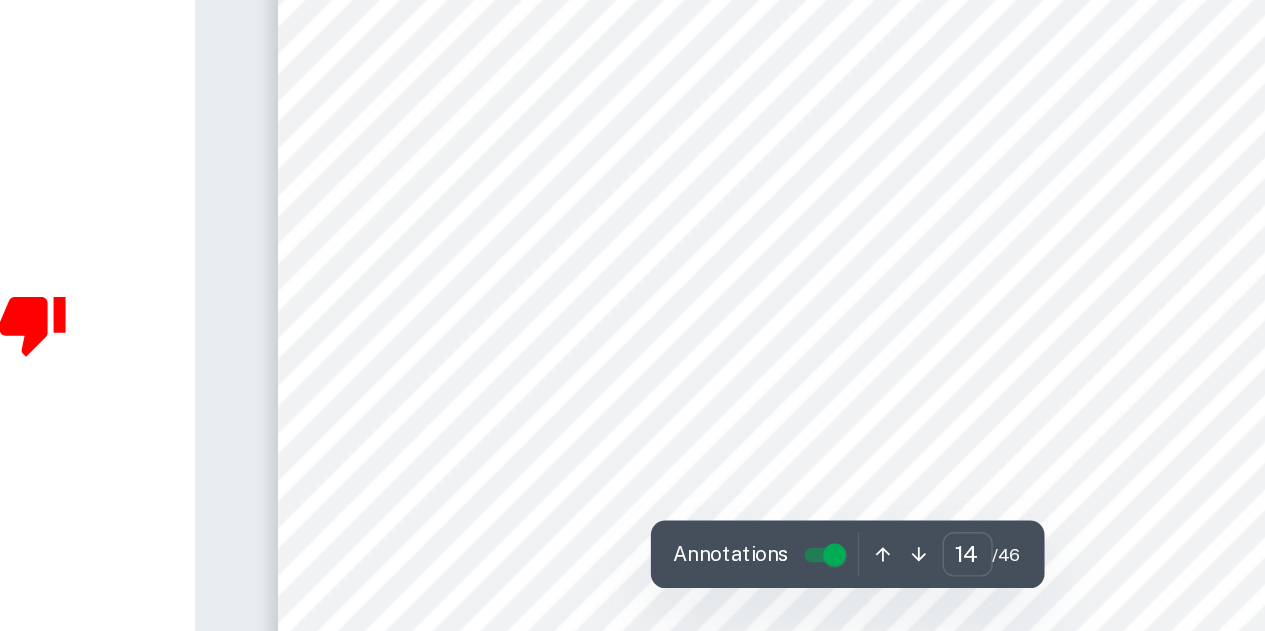 scroll, scrollTop: 14863, scrollLeft: 0, axis: vertical 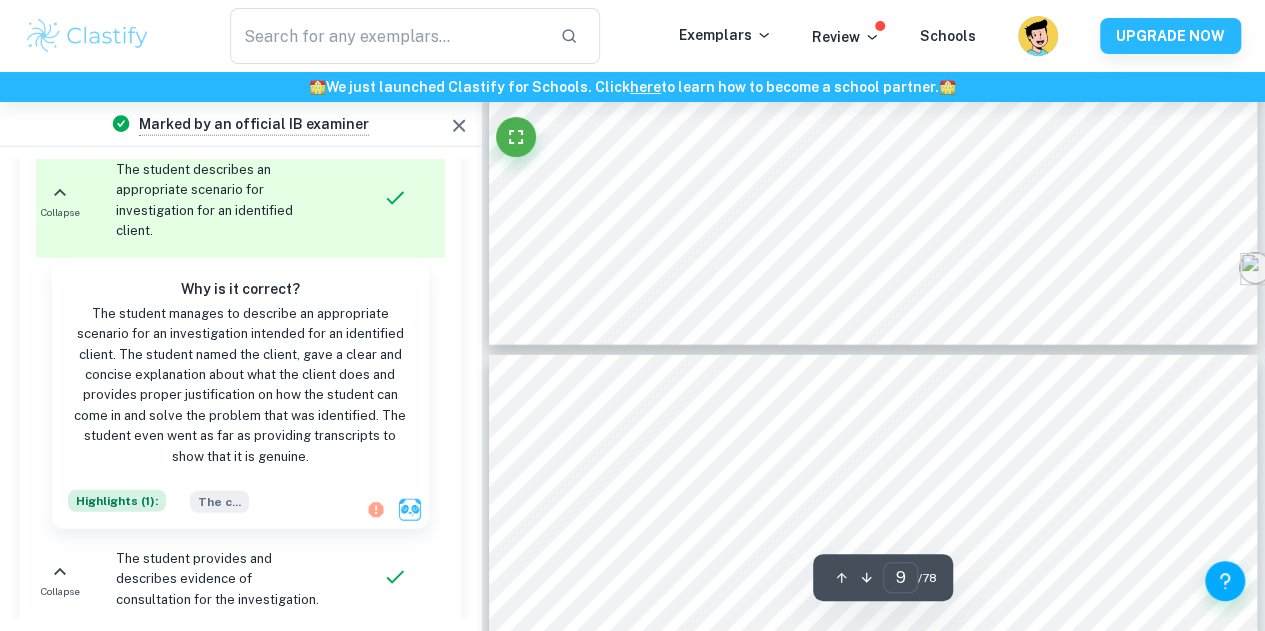 click on "We value your privacy We use cookies to enhance your browsing experience, serve personalised ads or content, and analyse our traffic. By clicking "Accept All", you consent to our use of cookies.   Cookie Policy Customise   Reject All   Accept All   Customise Consent Preferences   We use cookies to help you navigate efficiently and perform certain functions. You will find detailed information about all cookies under each consent category below. The cookies that are categorised as "Necessary" are stored on your browser as they are essential for enabling the basic functionalities of the site. ...  Show more For more information on how Google's third-party cookies operate and handle your data, see:   Google Privacy Policy Necessary Always Active Necessary cookies are required to enable the basic features of this site, such as providing secure log-in or adjusting your consent preferences. These cookies do not store any personally identifiable data. Functional Analytics Performance Advertisement Uncategorised" at bounding box center [632, -9674] 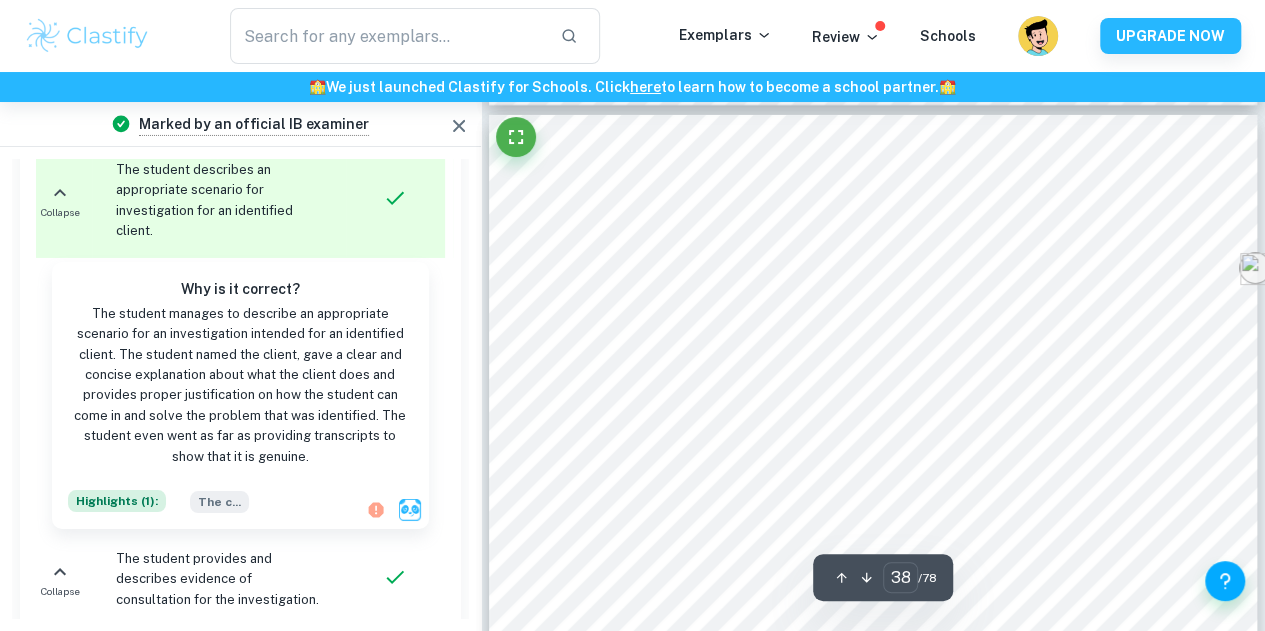 scroll, scrollTop: 41568, scrollLeft: 0, axis: vertical 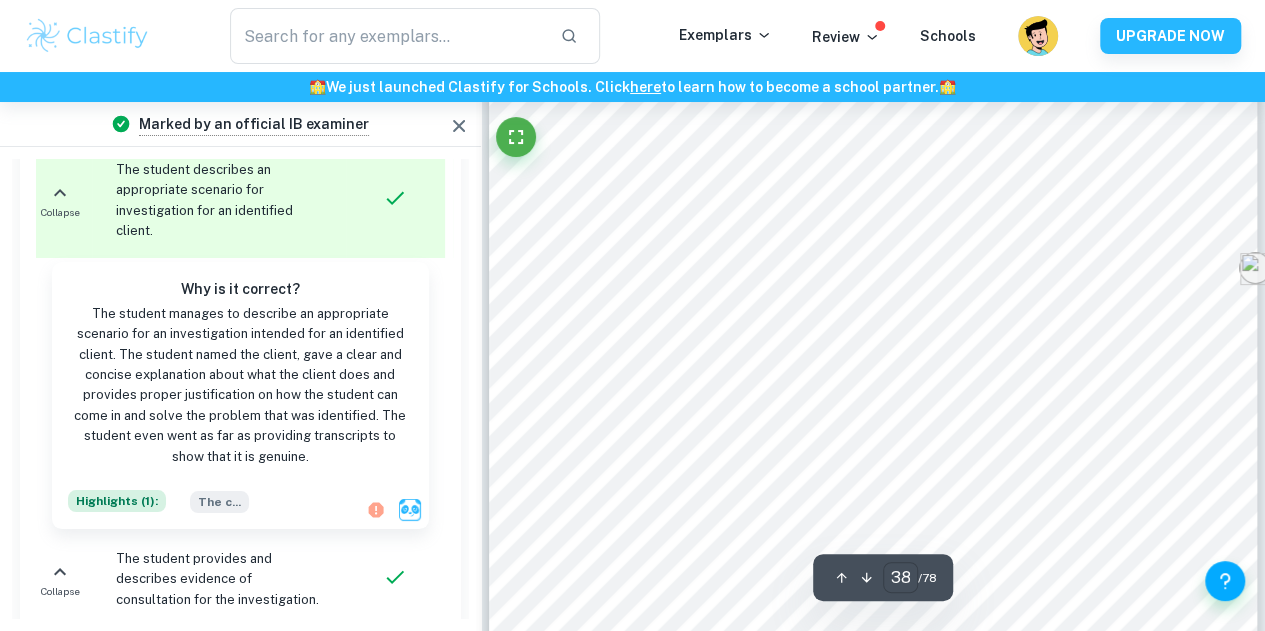 click on "3" at bounding box center (900, 577) 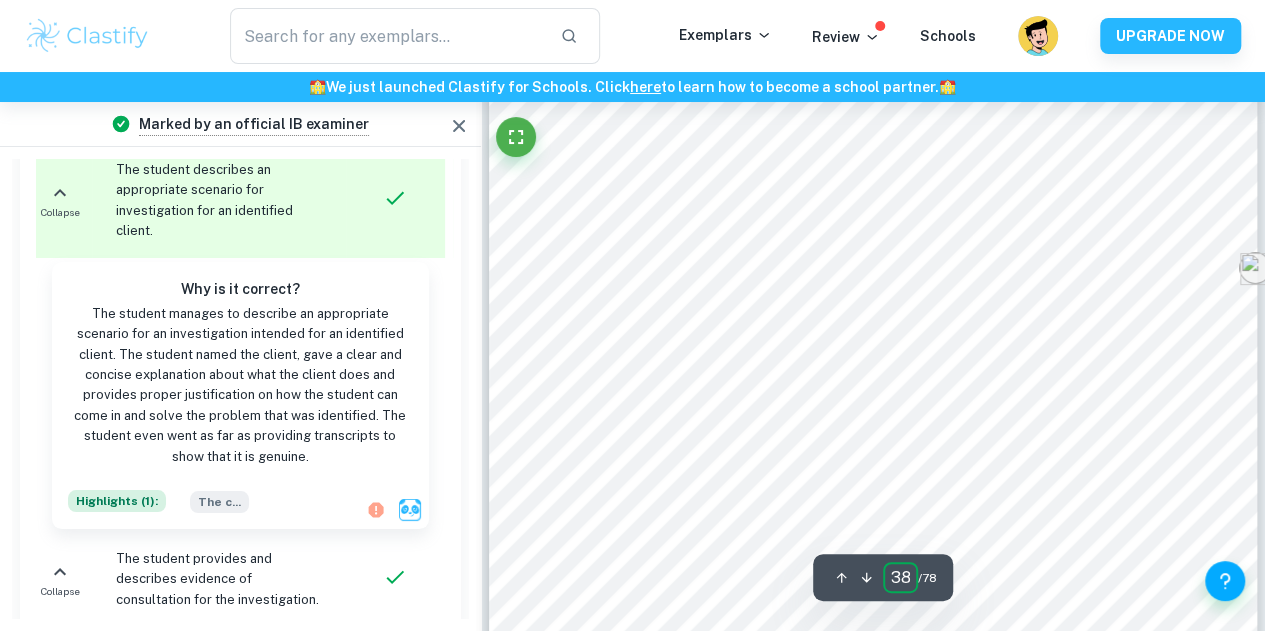 type on "38" 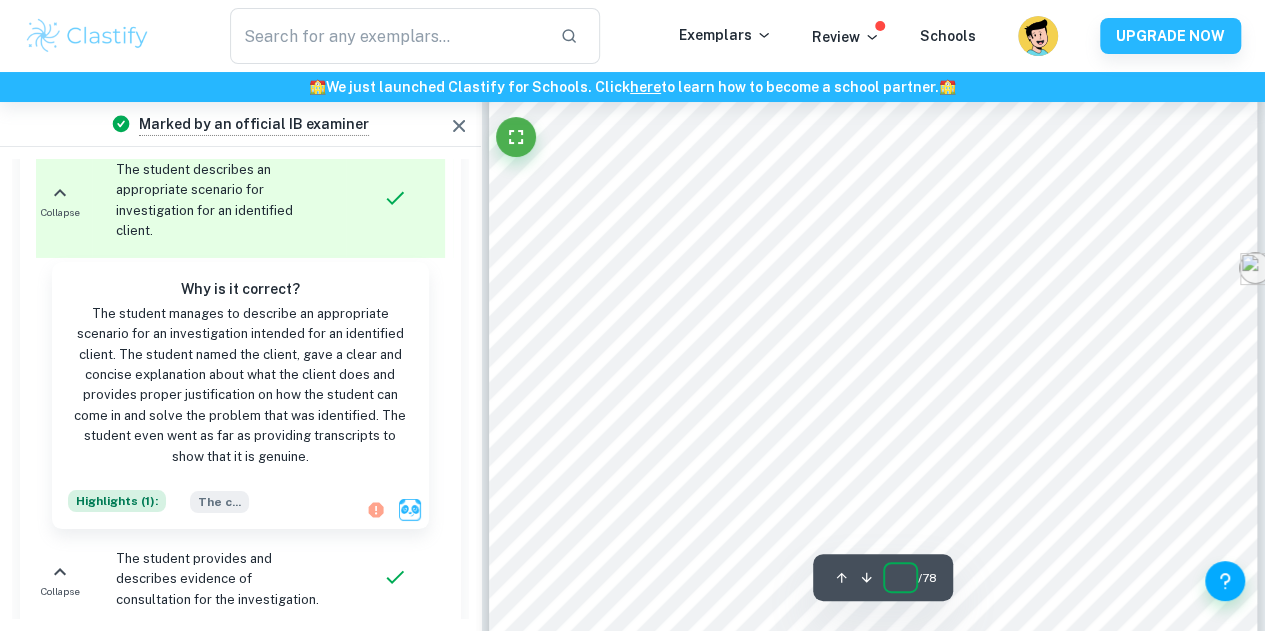 scroll, scrollTop: 83169, scrollLeft: 0, axis: vertical 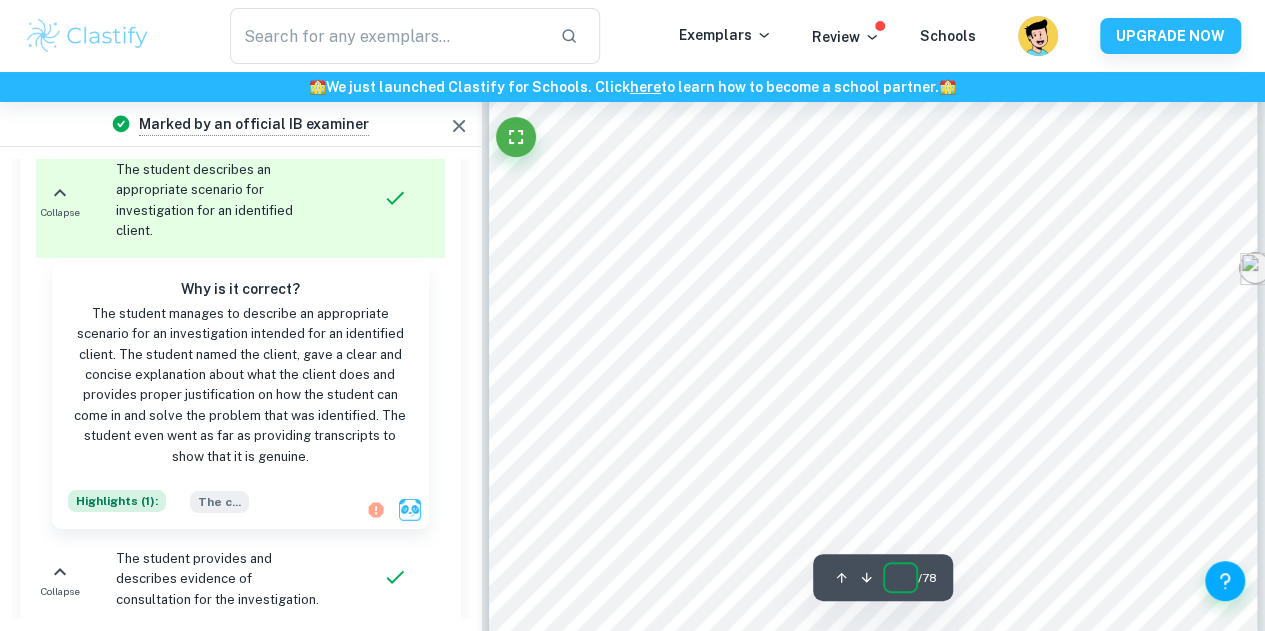 click at bounding box center [900, 577] 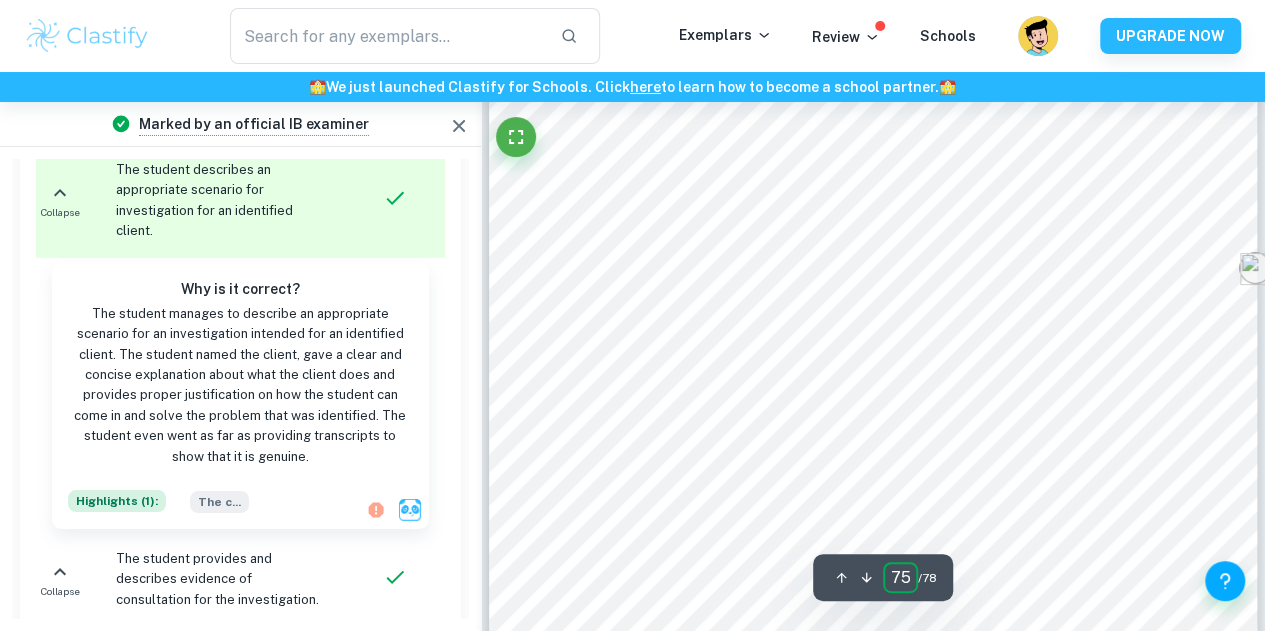 type on "7" 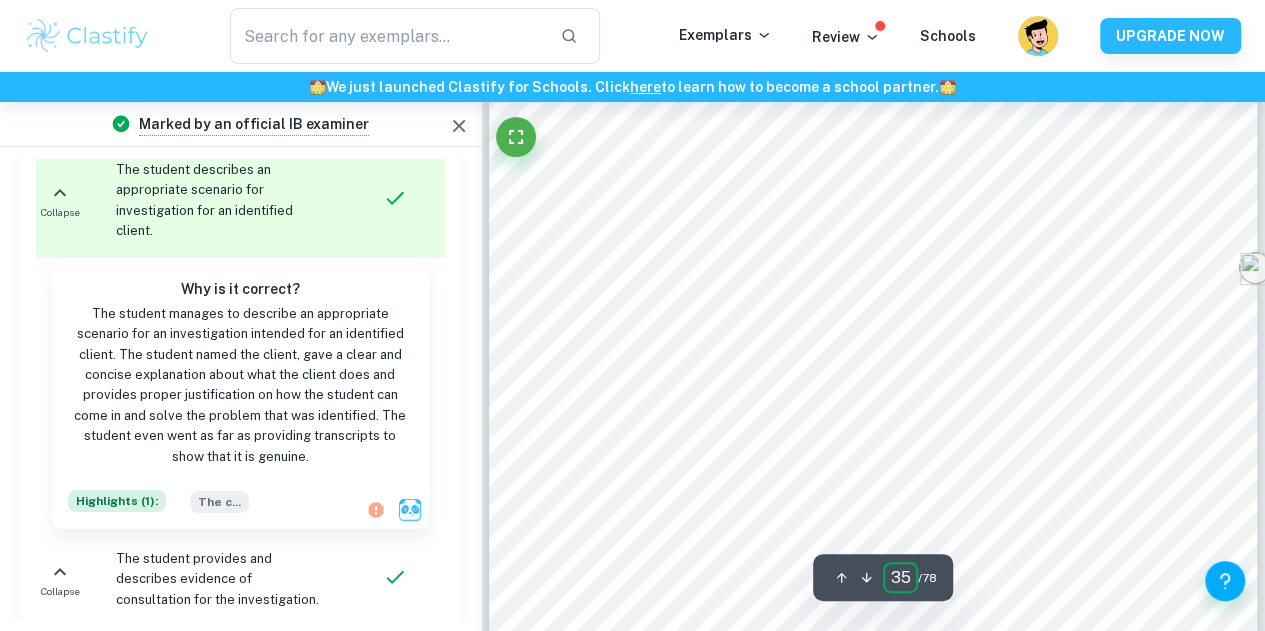 scroll, scrollTop: 0, scrollLeft: 1, axis: horizontal 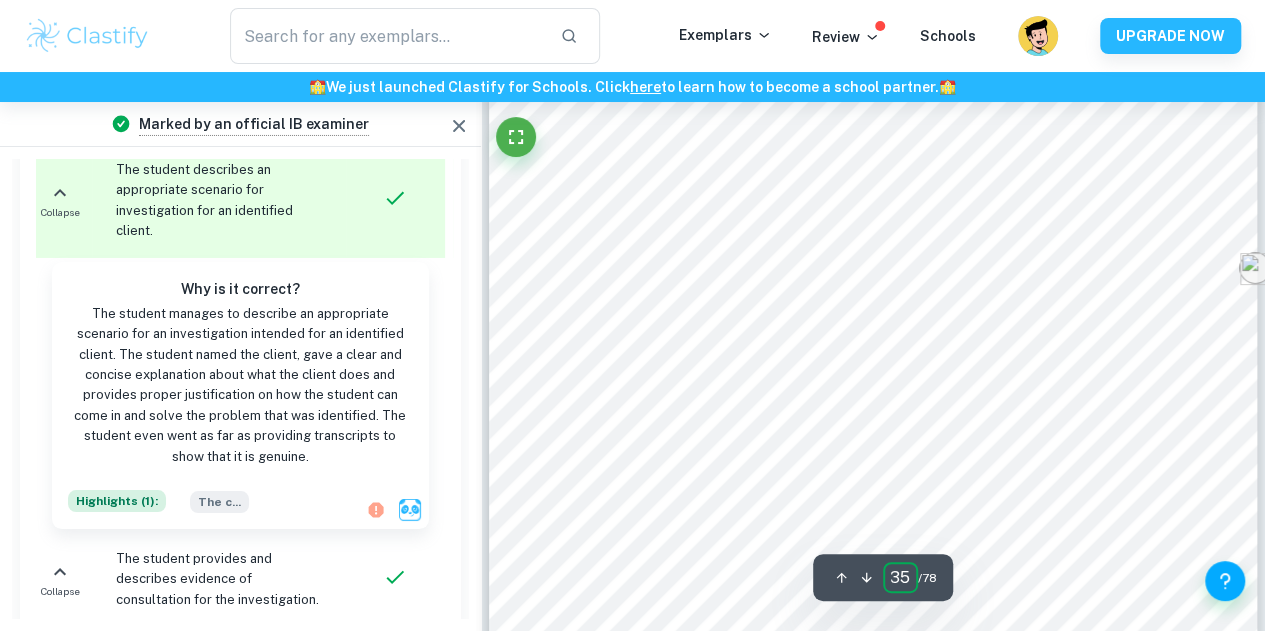 type on "35" 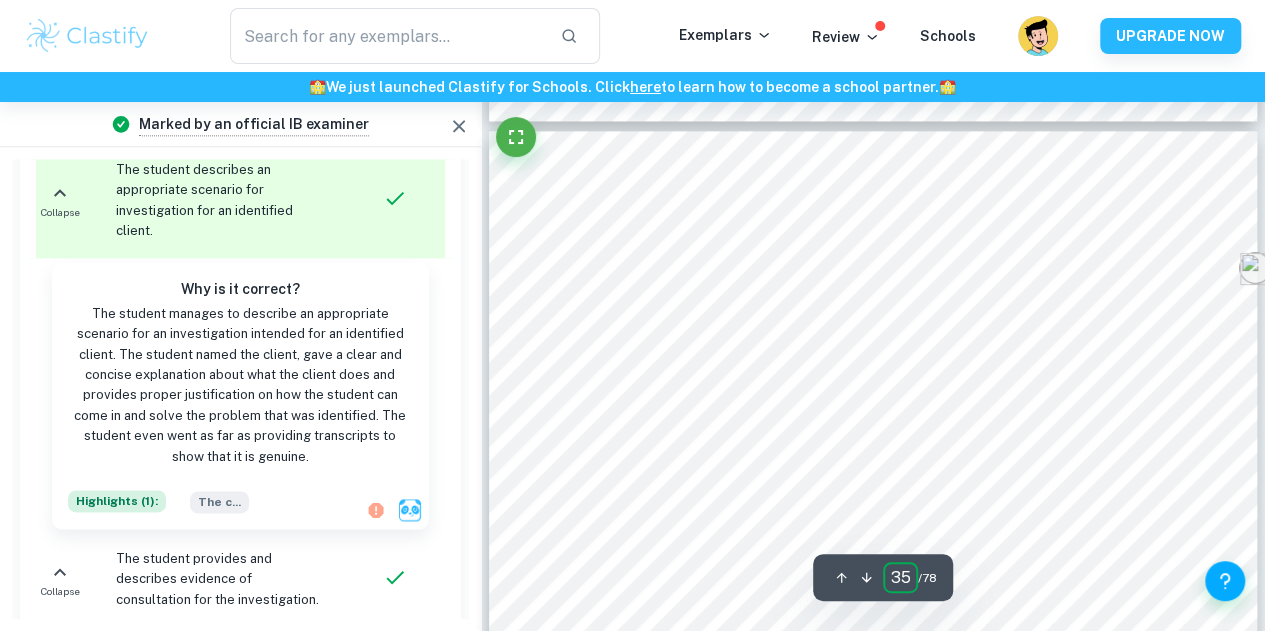 scroll, scrollTop: 40274, scrollLeft: 0, axis: vertical 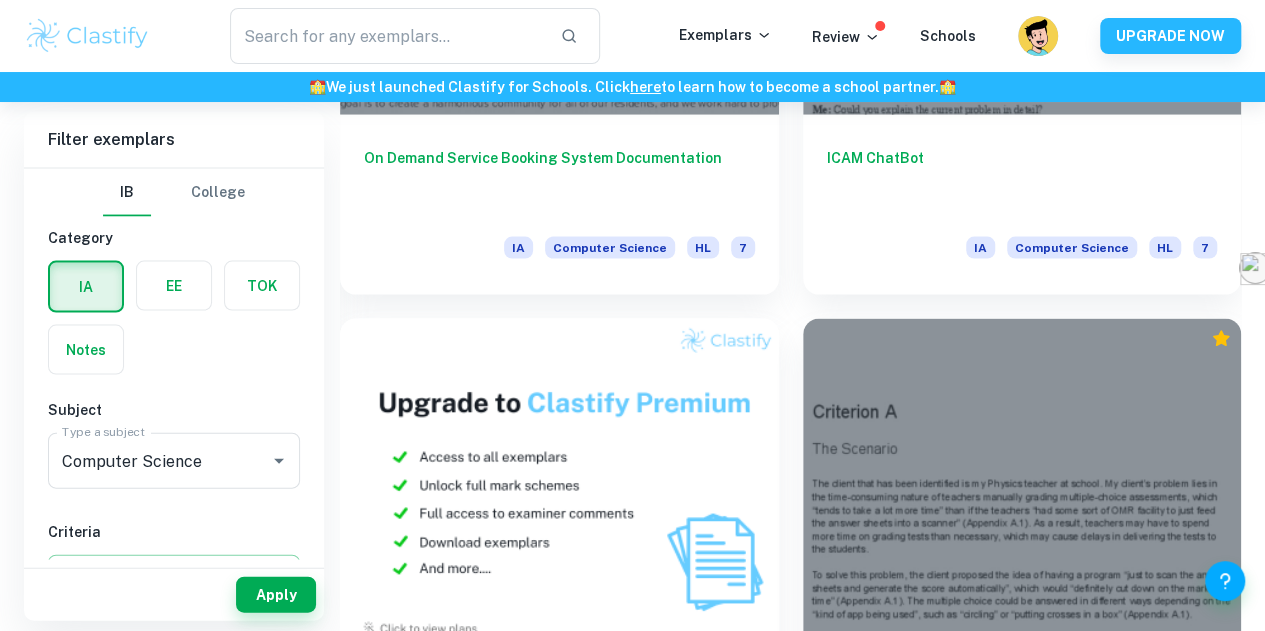 click at bounding box center (1022, 1011) 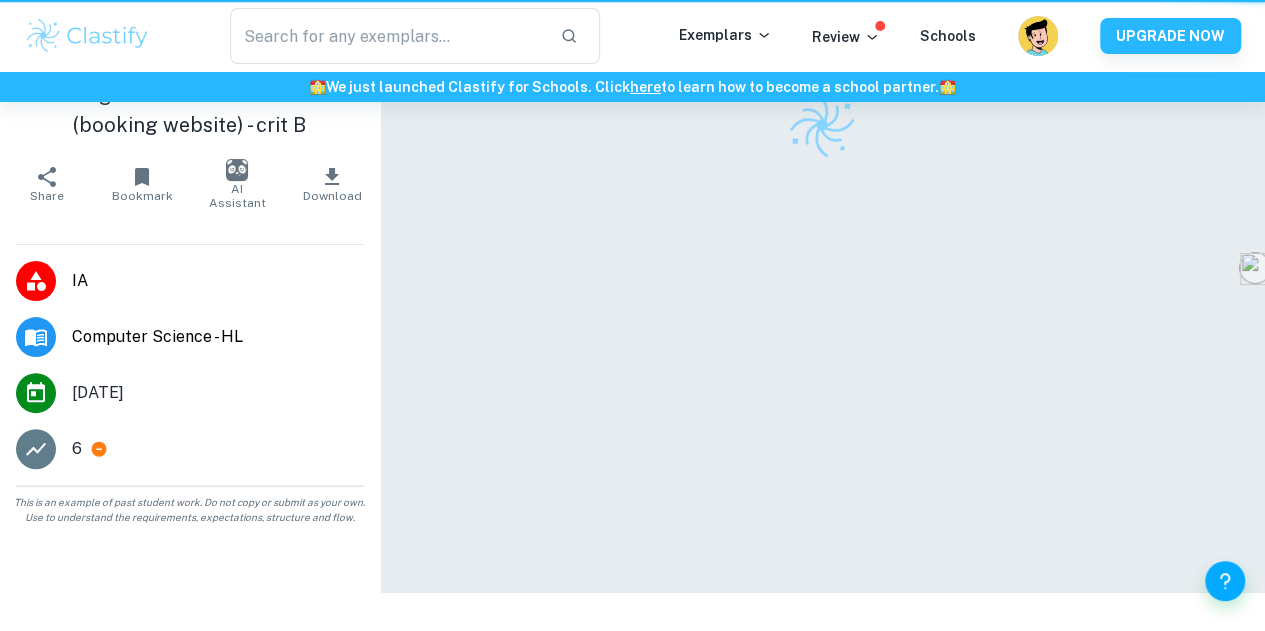 scroll, scrollTop: 0, scrollLeft: 0, axis: both 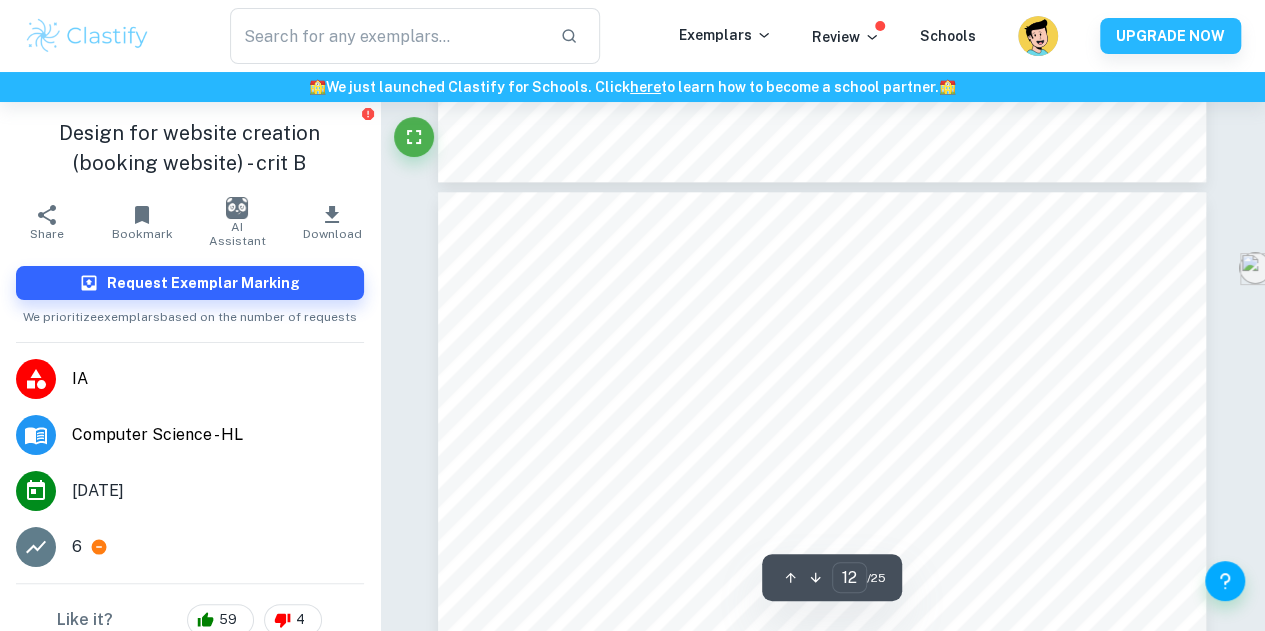 type on "11" 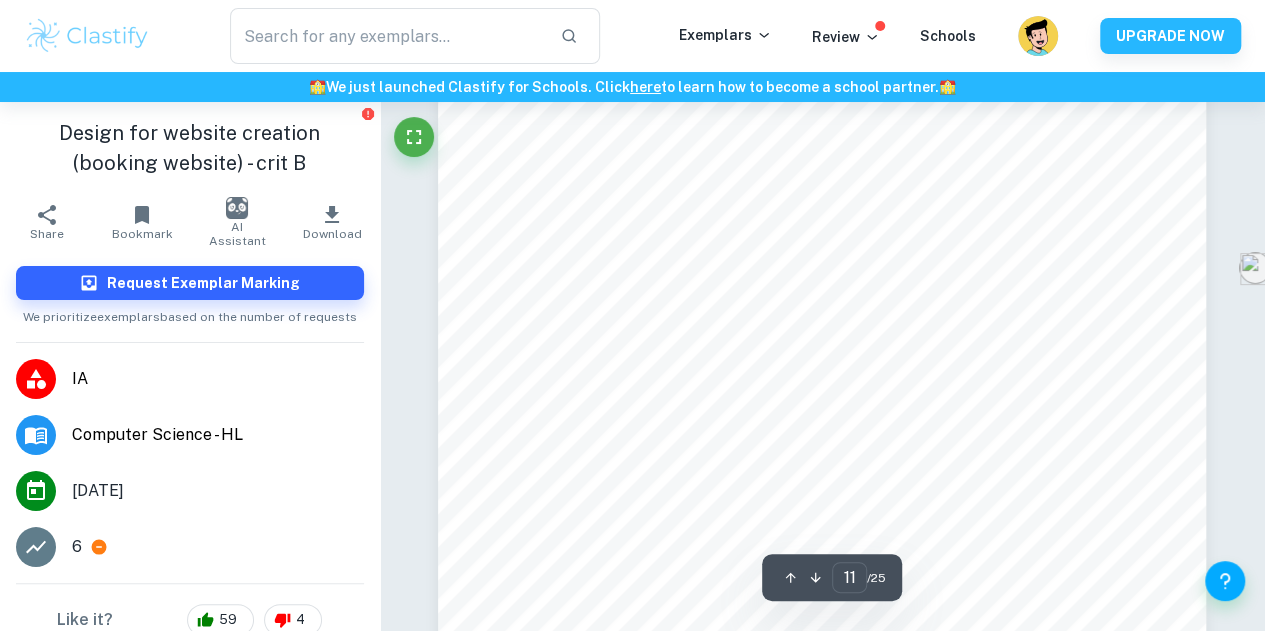 scroll, scrollTop: 11292, scrollLeft: 0, axis: vertical 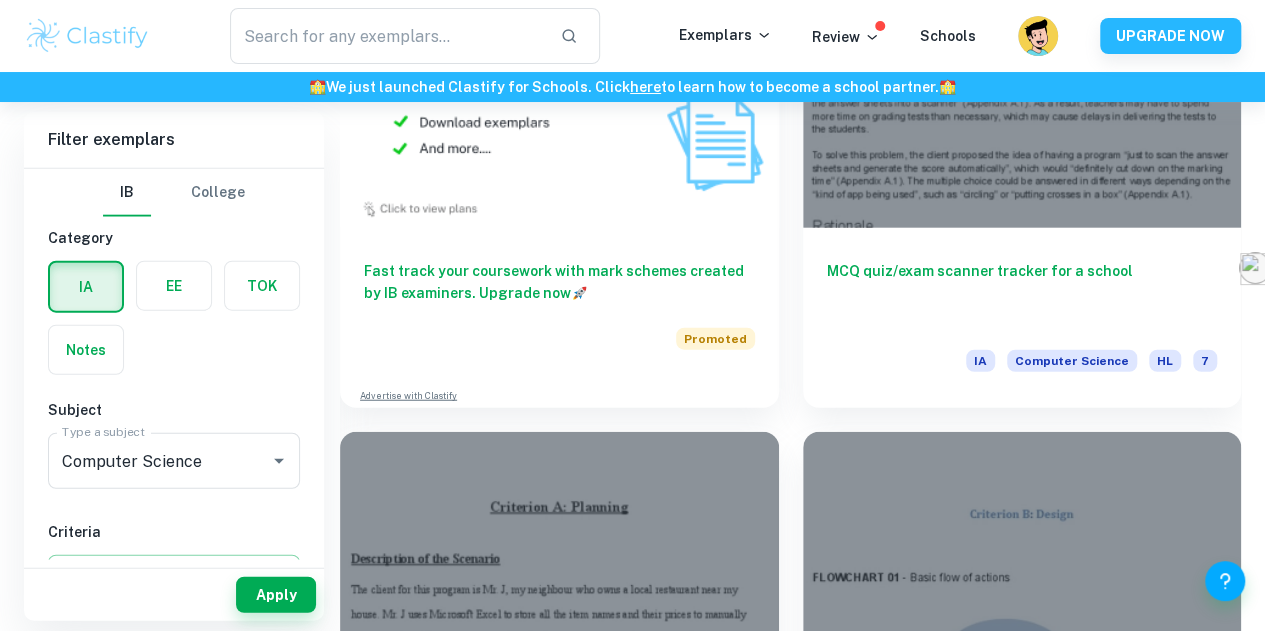 click at bounding box center [559, 1656] 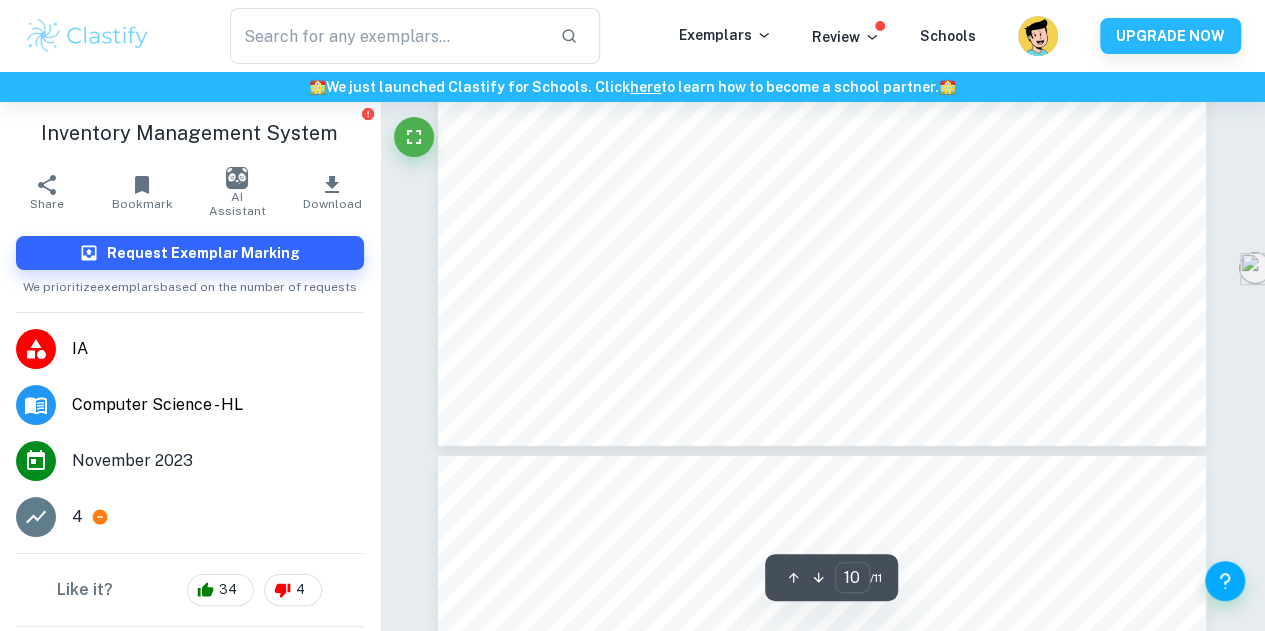 type on "11" 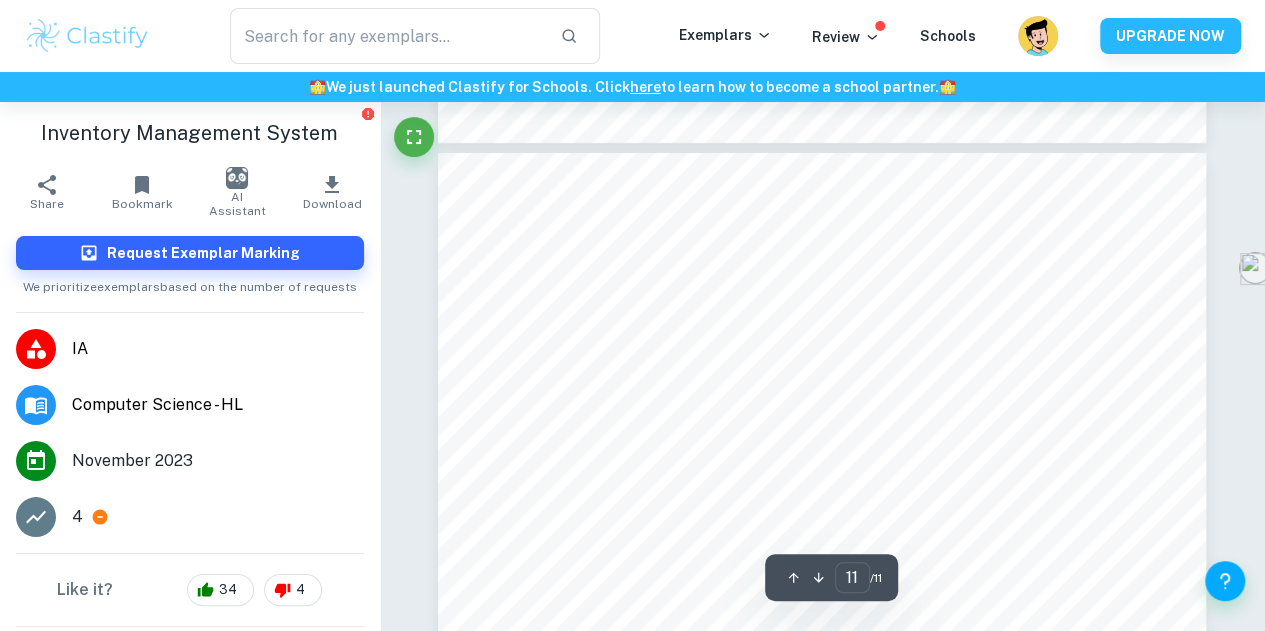 scroll, scrollTop: 11304, scrollLeft: 0, axis: vertical 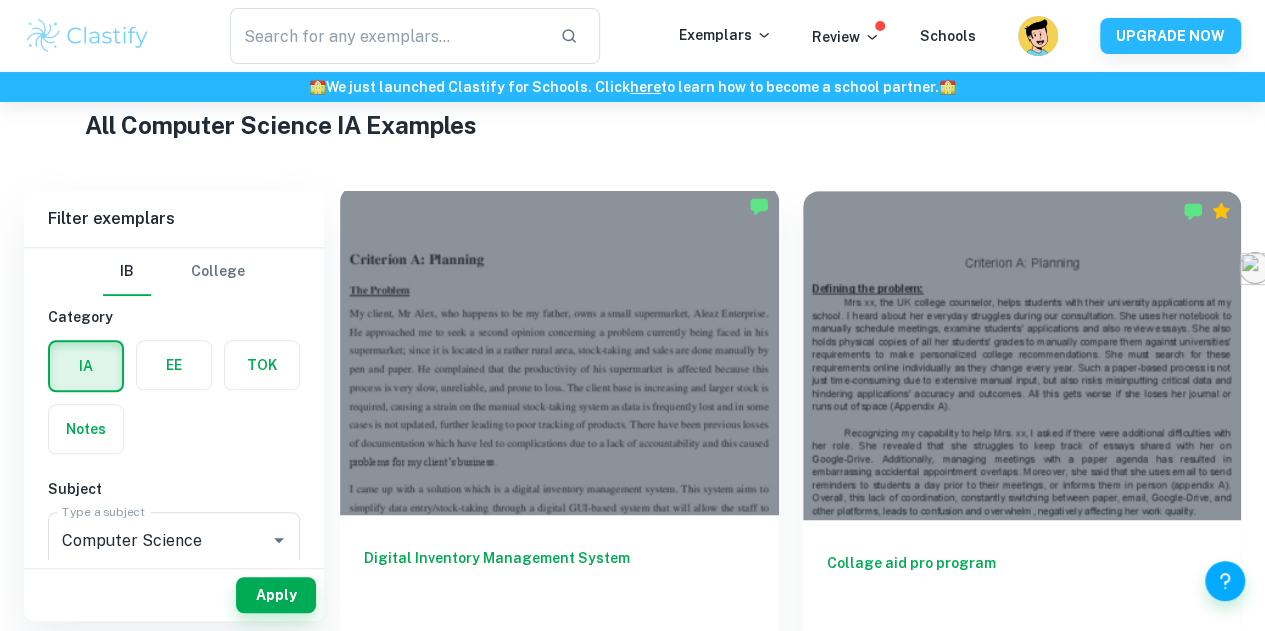 click at bounding box center [559, 350] 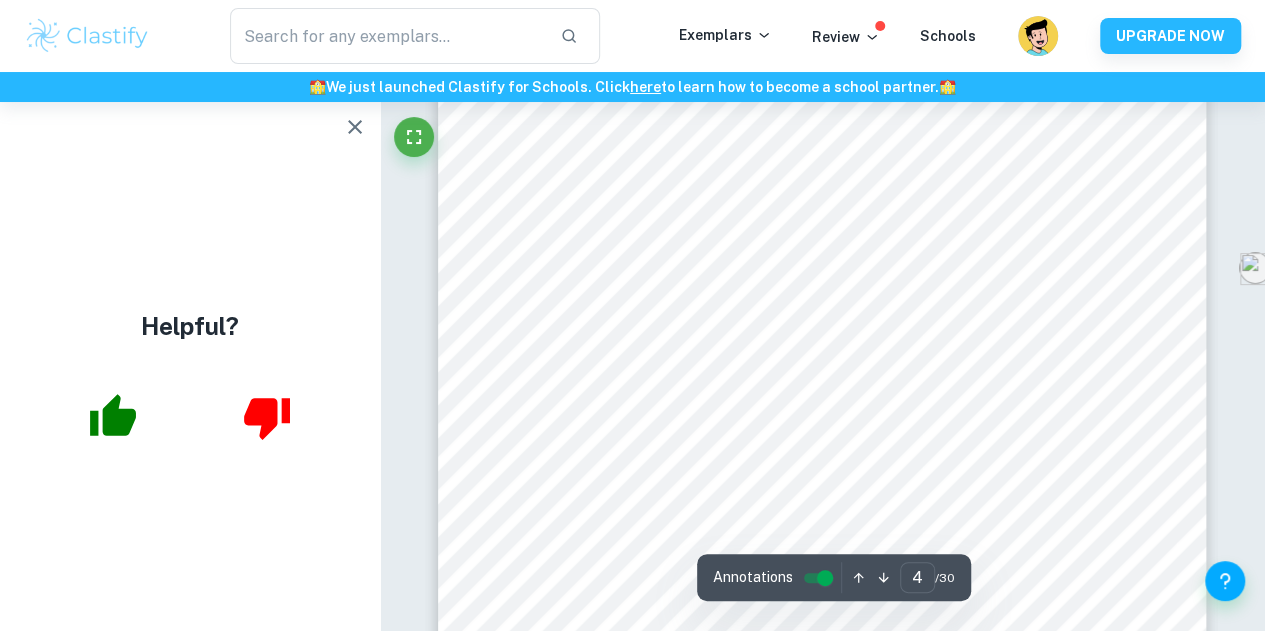 scroll, scrollTop: 3594, scrollLeft: 0, axis: vertical 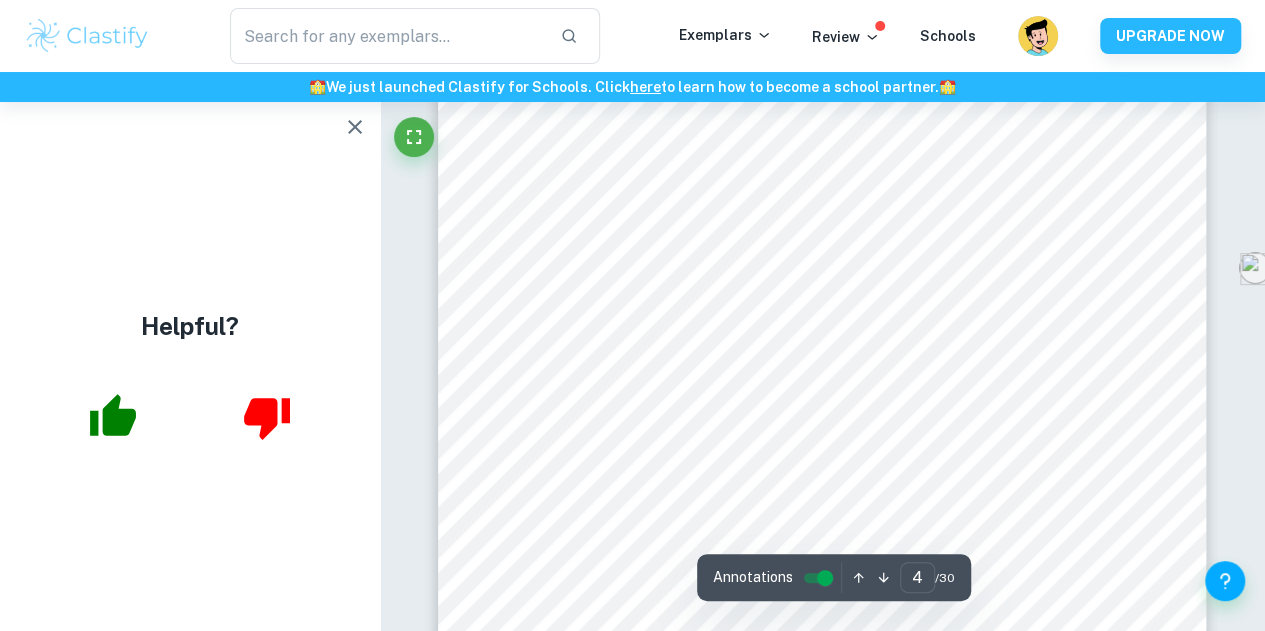 type on "3" 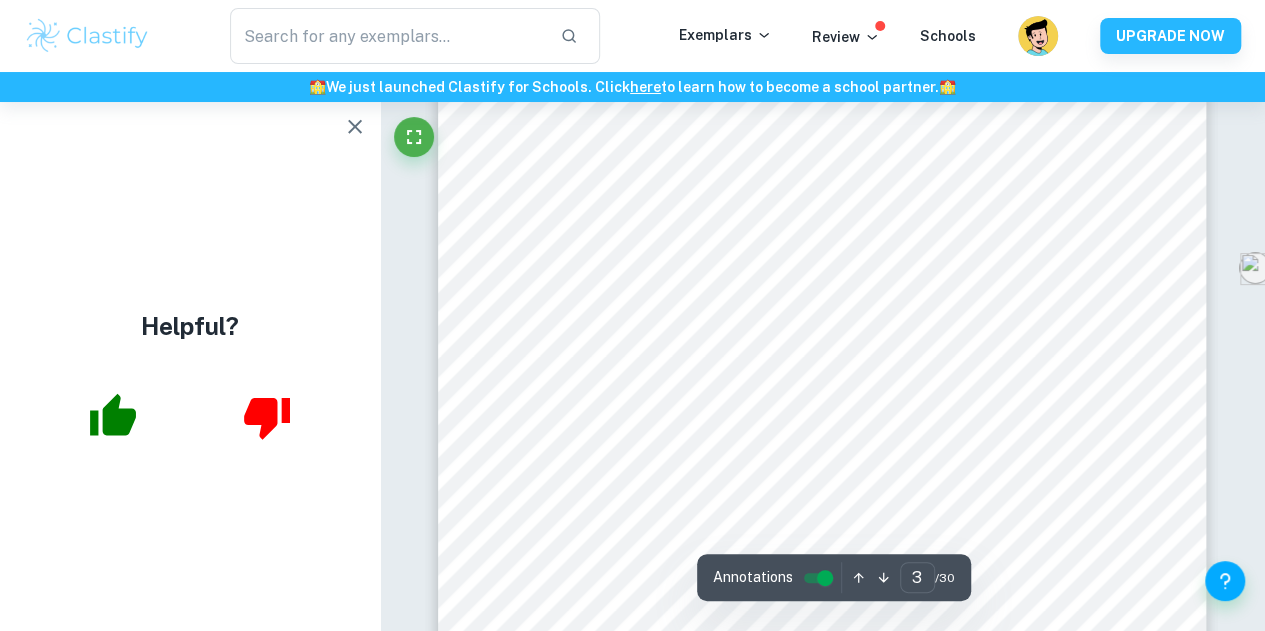 scroll, scrollTop: 2446, scrollLeft: 0, axis: vertical 